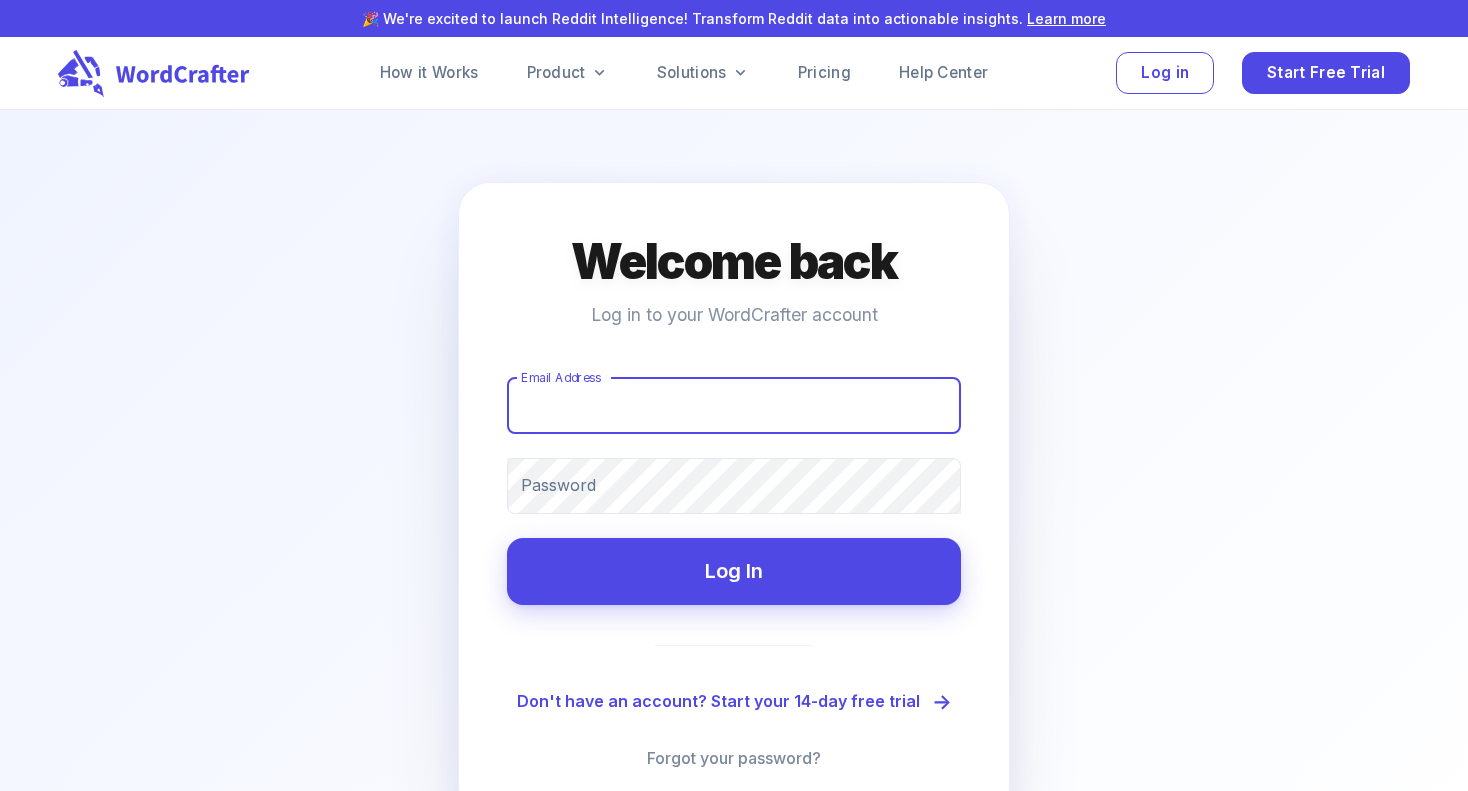 scroll, scrollTop: 287, scrollLeft: 0, axis: vertical 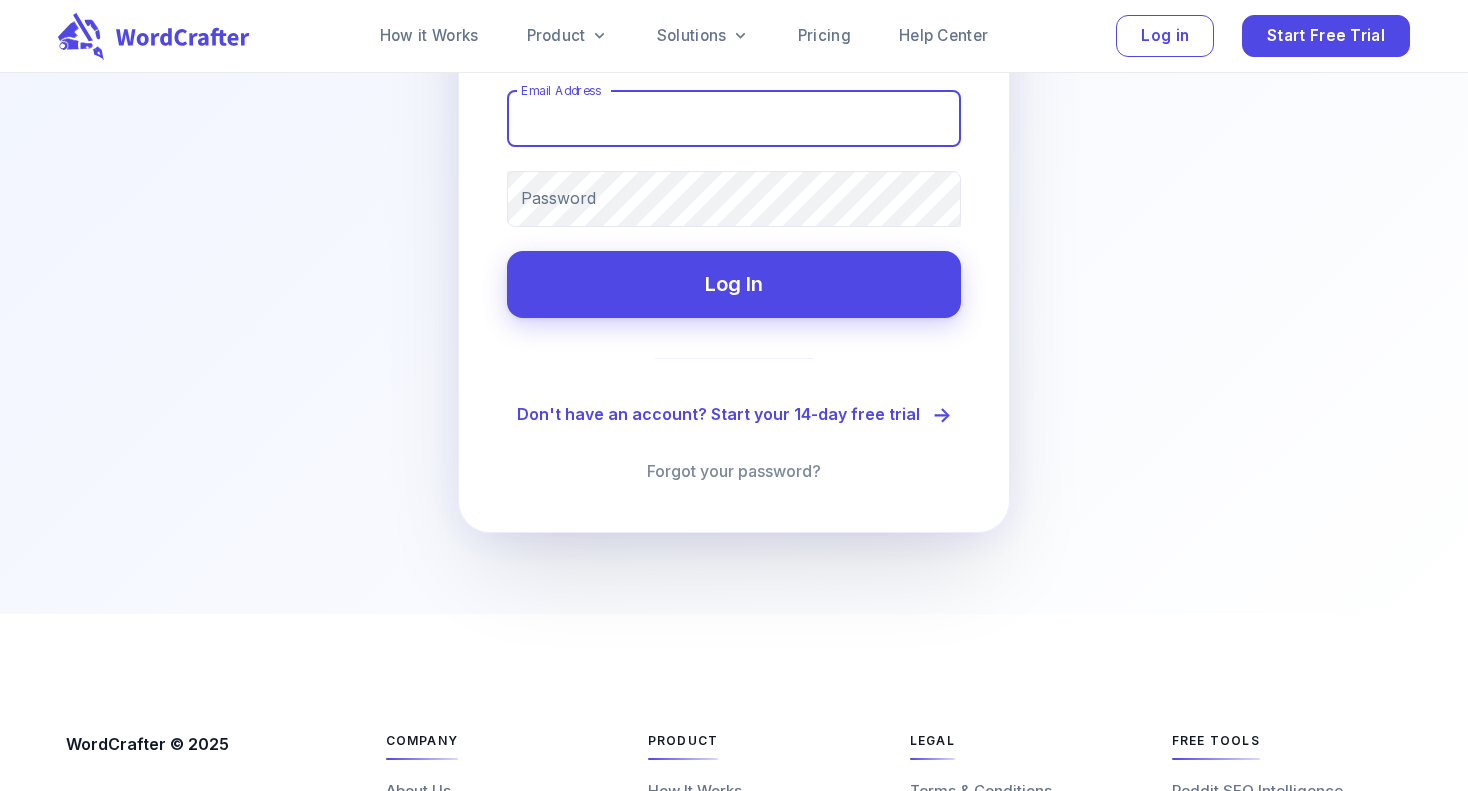 click on "Email Address" at bounding box center (734, 119) 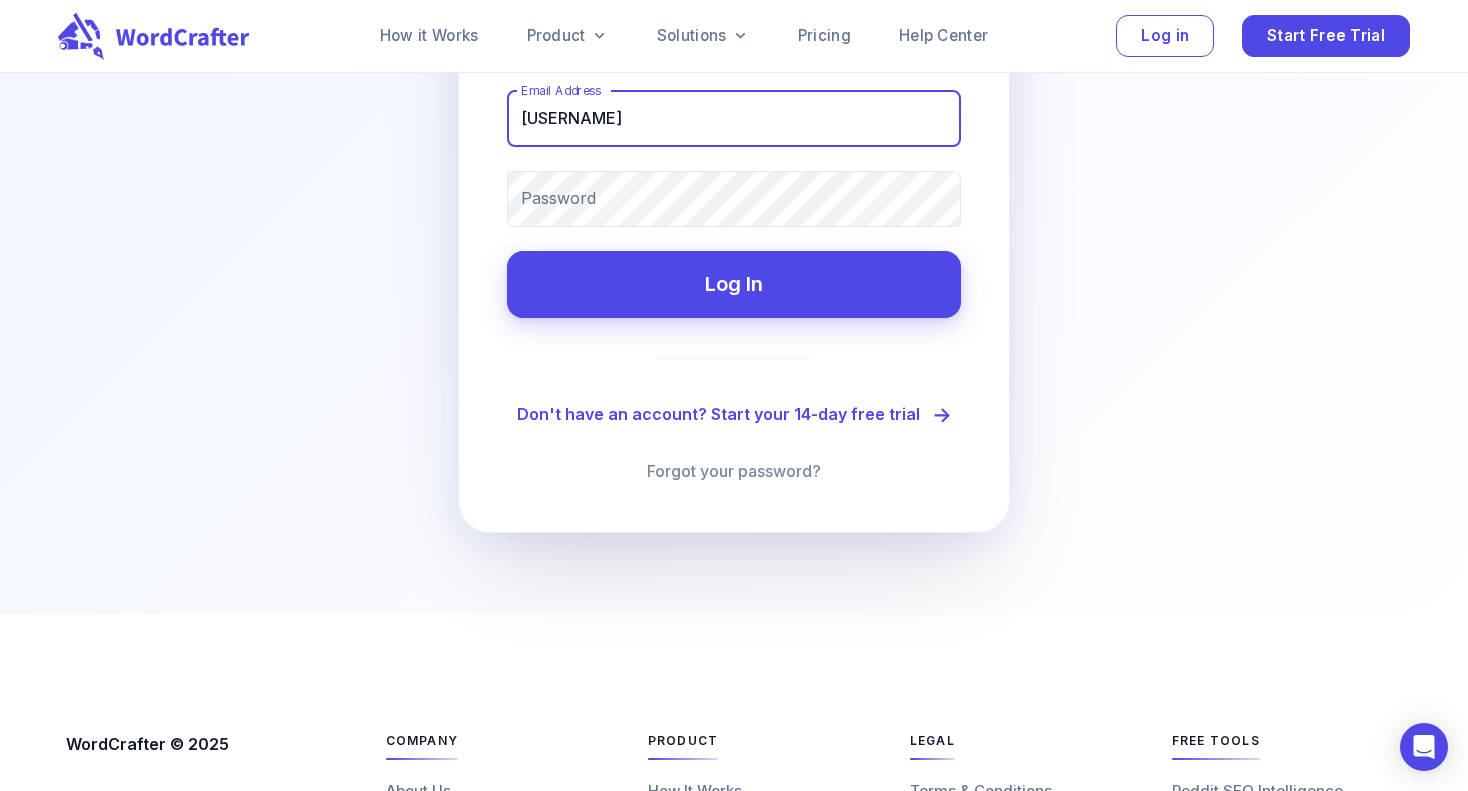type on "[USERNAME]@example.com" 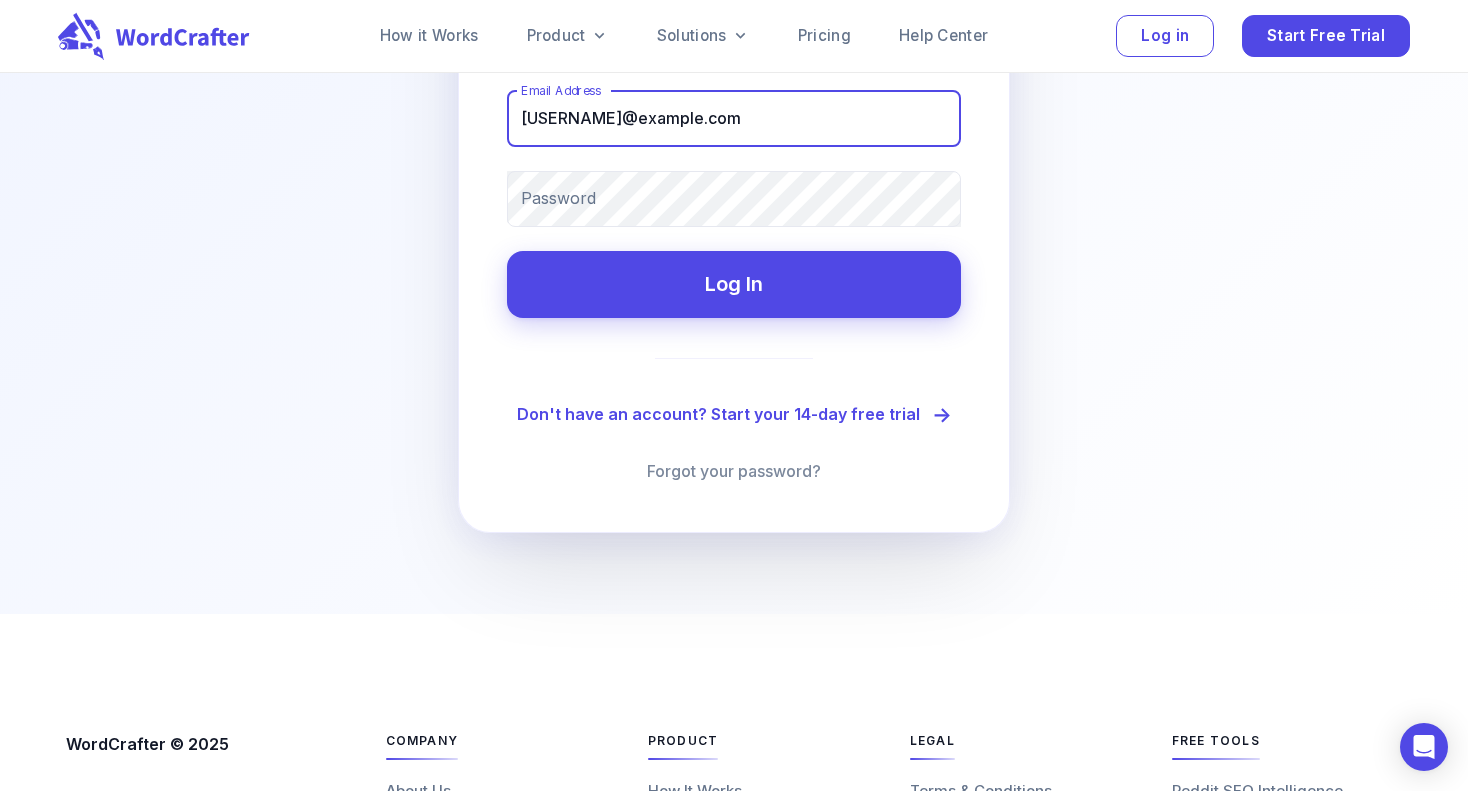 click on "[USERNAME]@example.com" at bounding box center [734, 119] 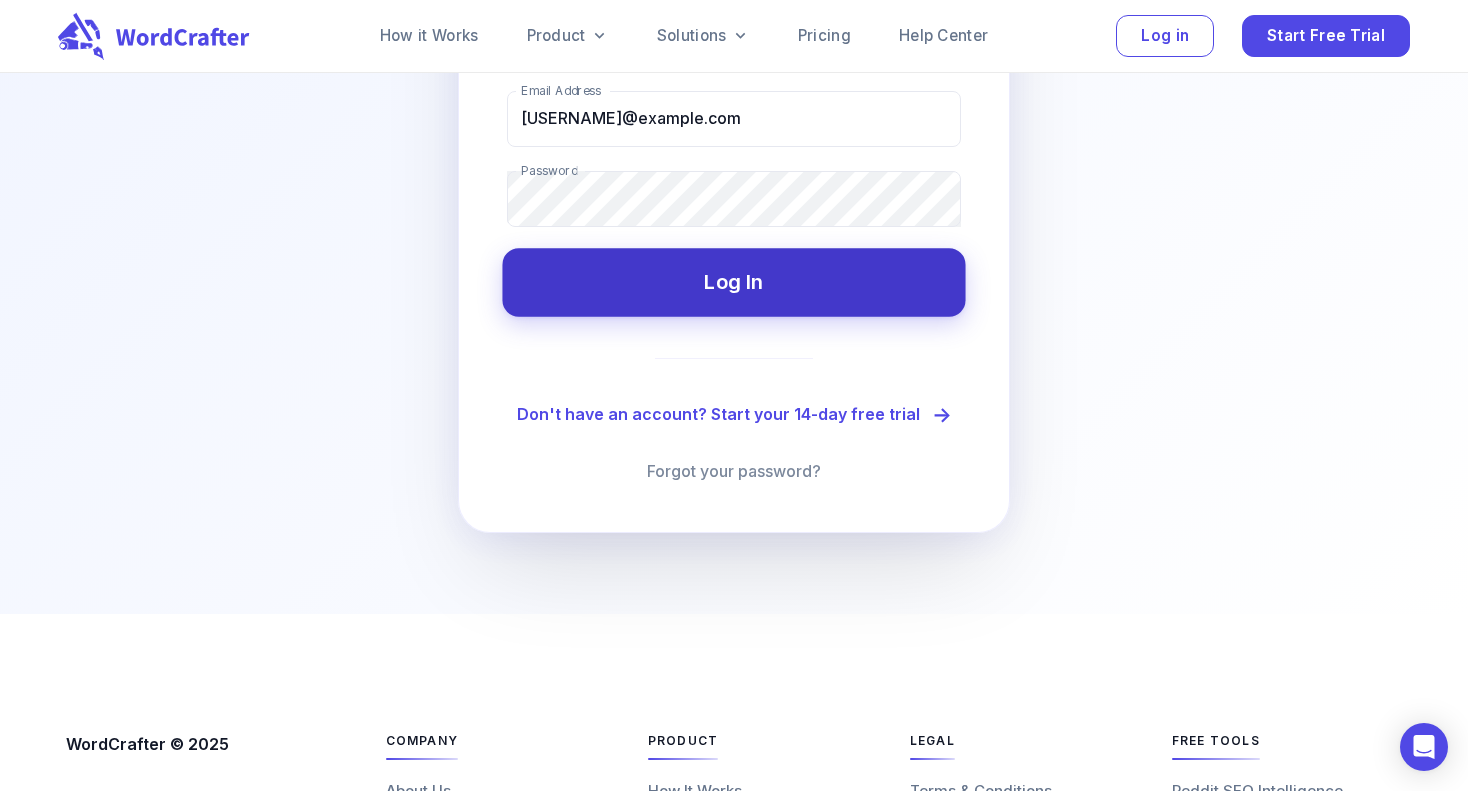 click on "Log In" at bounding box center [733, 282] 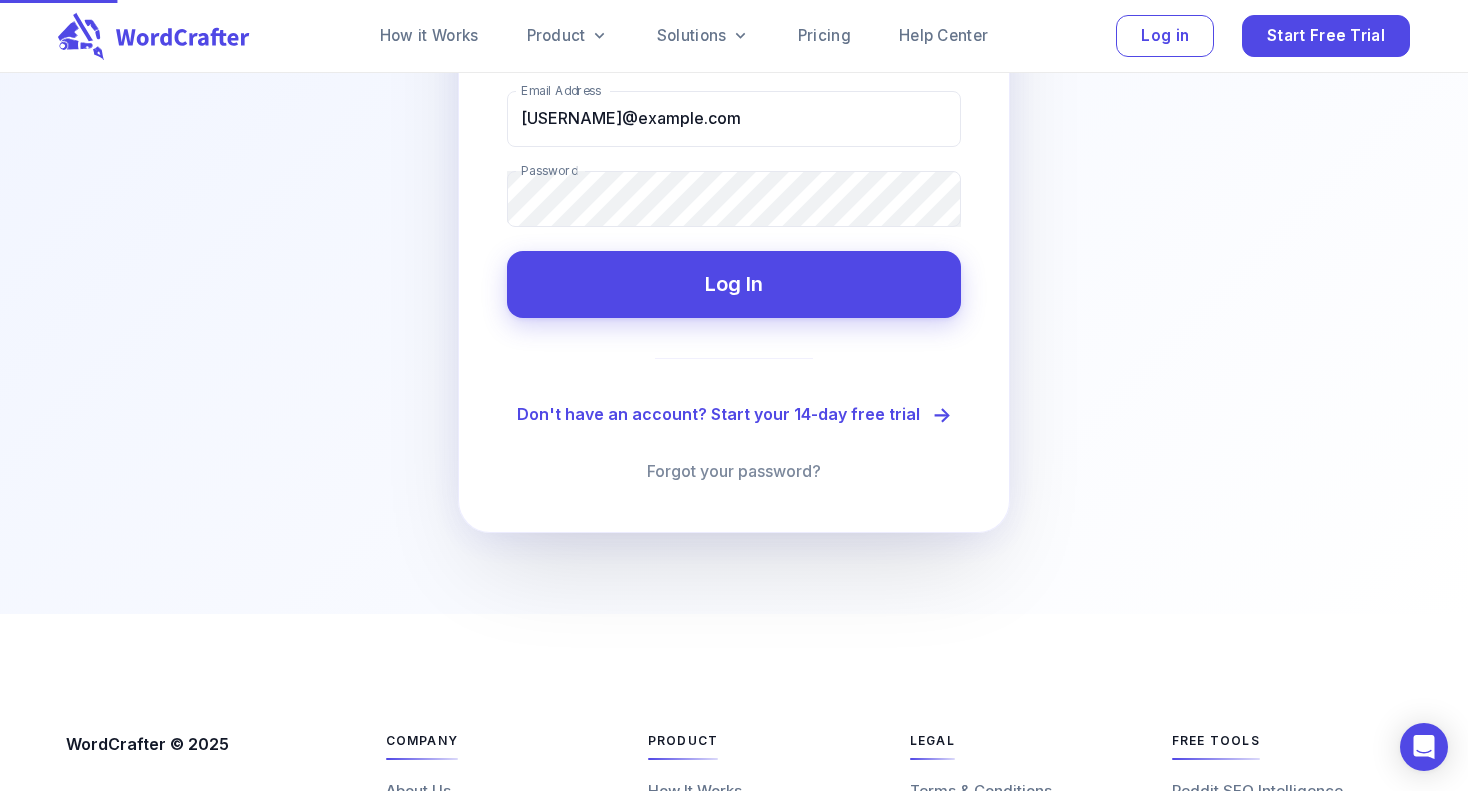 scroll, scrollTop: 0, scrollLeft: 0, axis: both 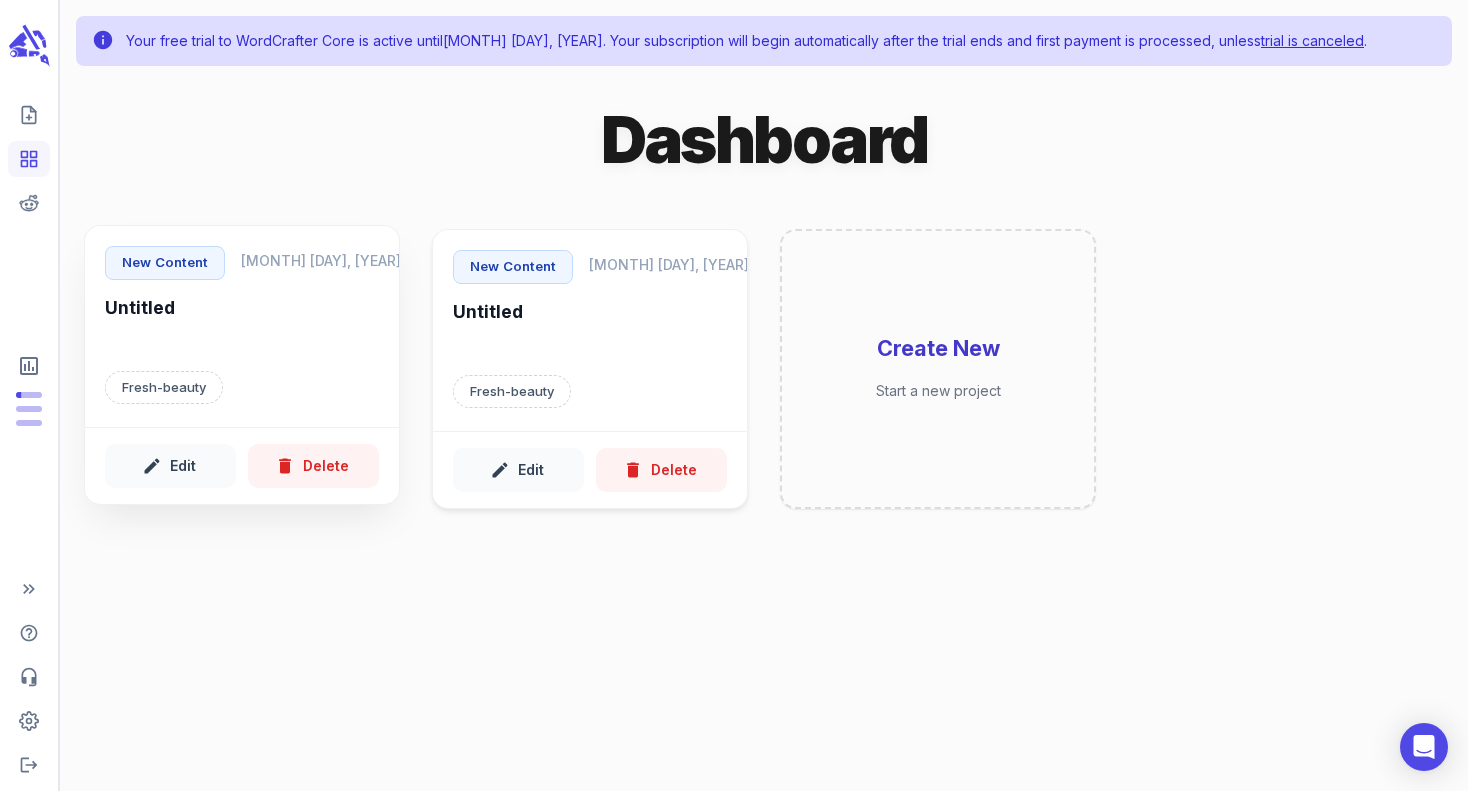 click on "Untitled" at bounding box center (242, 323) 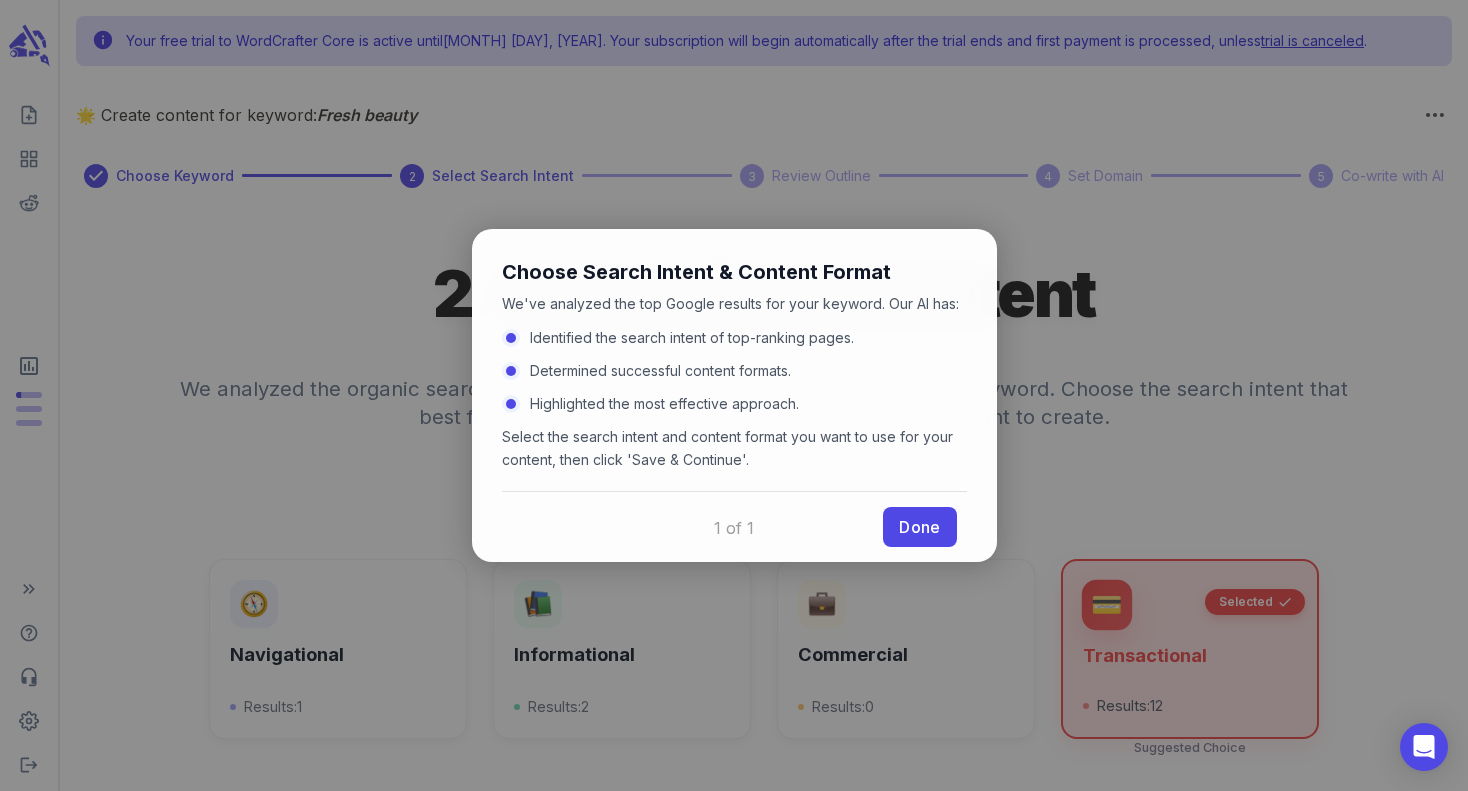 click on "Done" at bounding box center (919, 527) 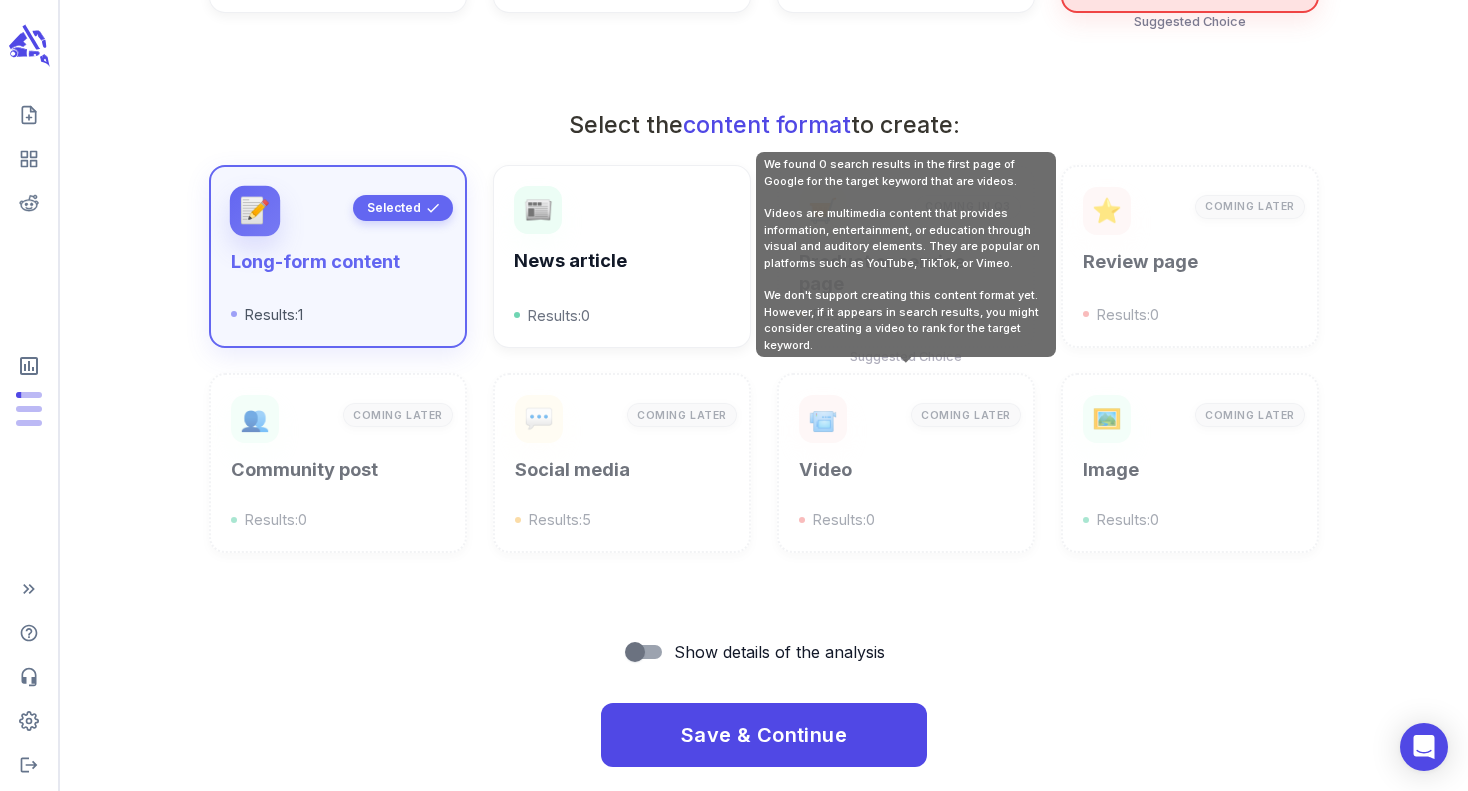 scroll, scrollTop: 747, scrollLeft: 0, axis: vertical 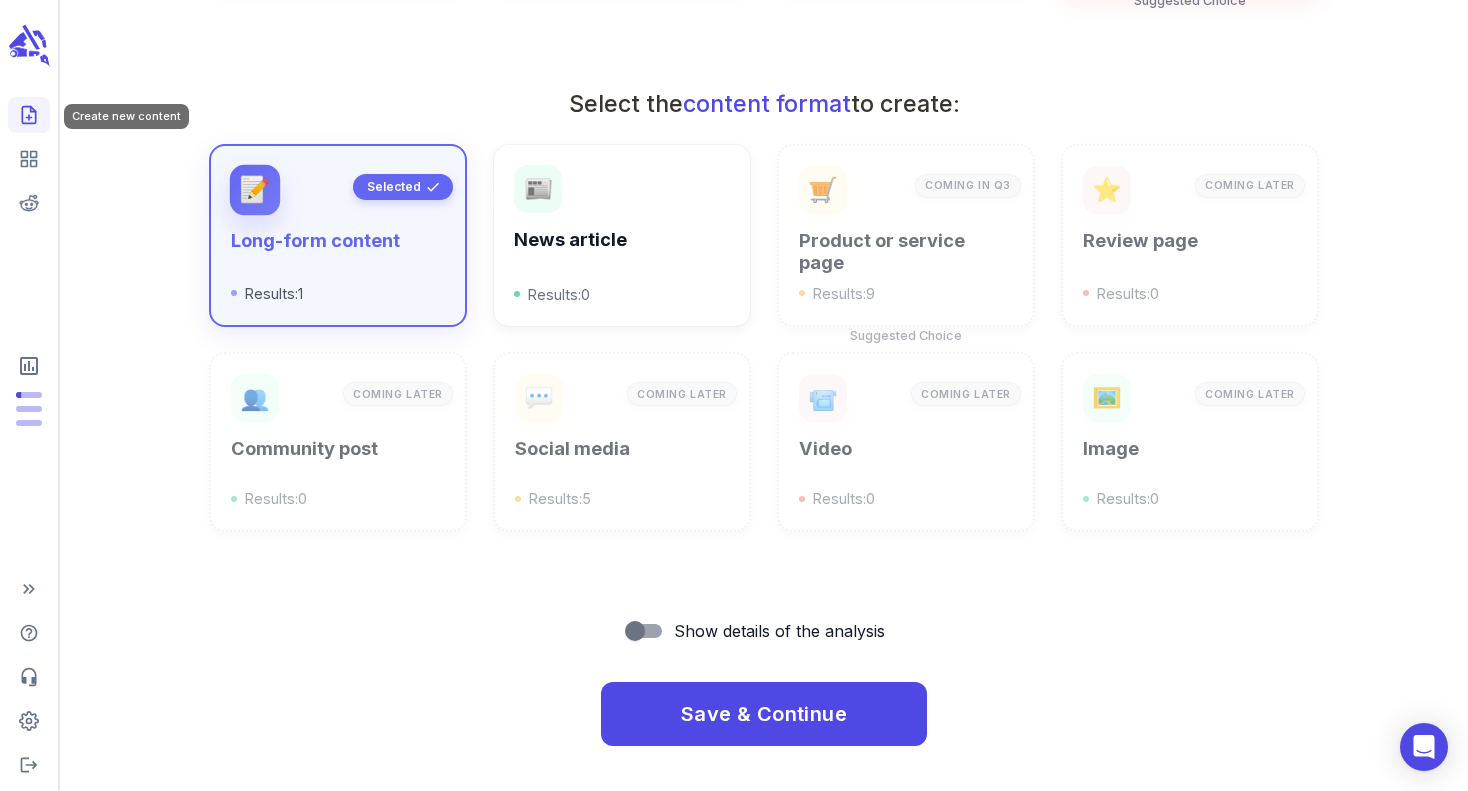 click 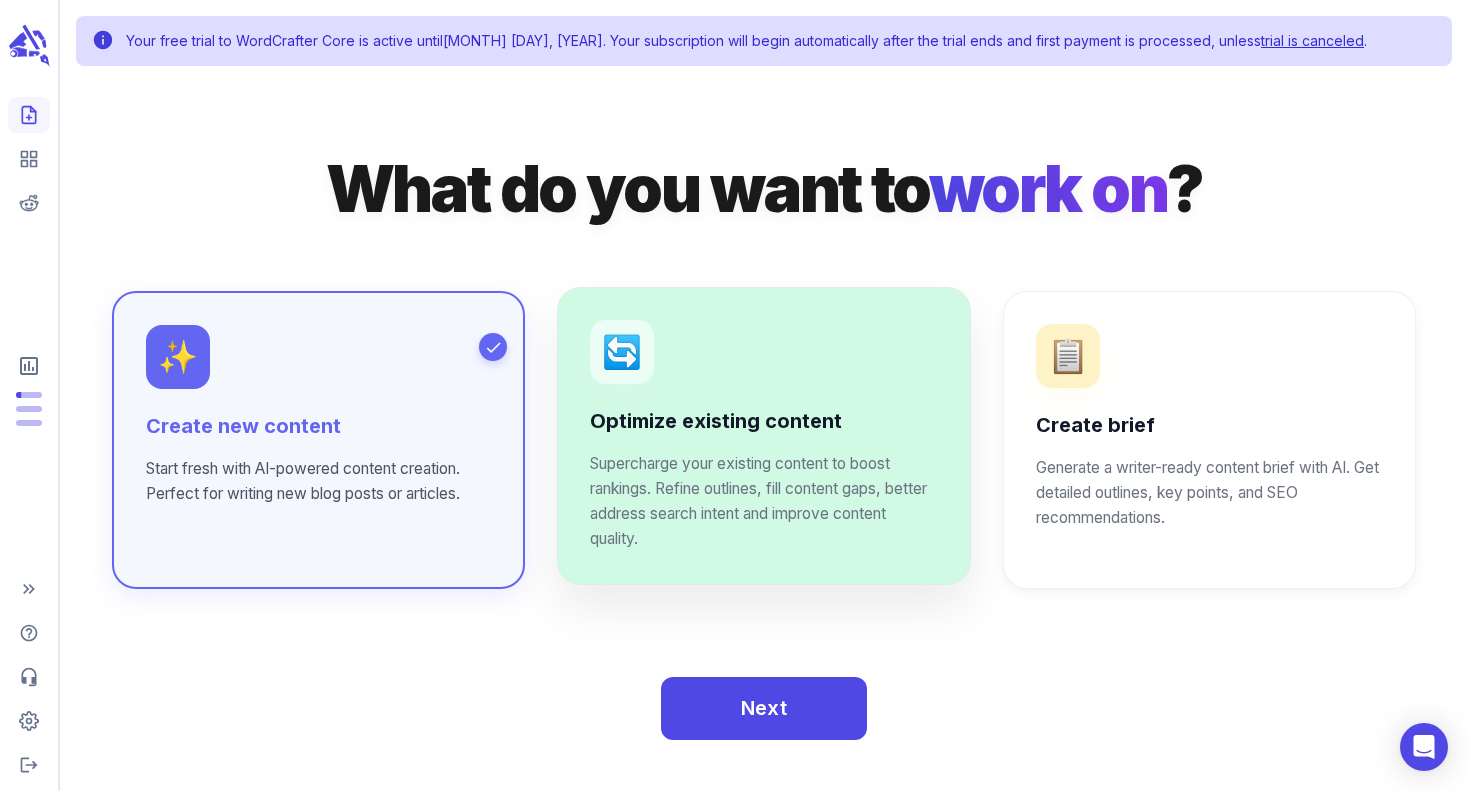 scroll, scrollTop: 18, scrollLeft: 0, axis: vertical 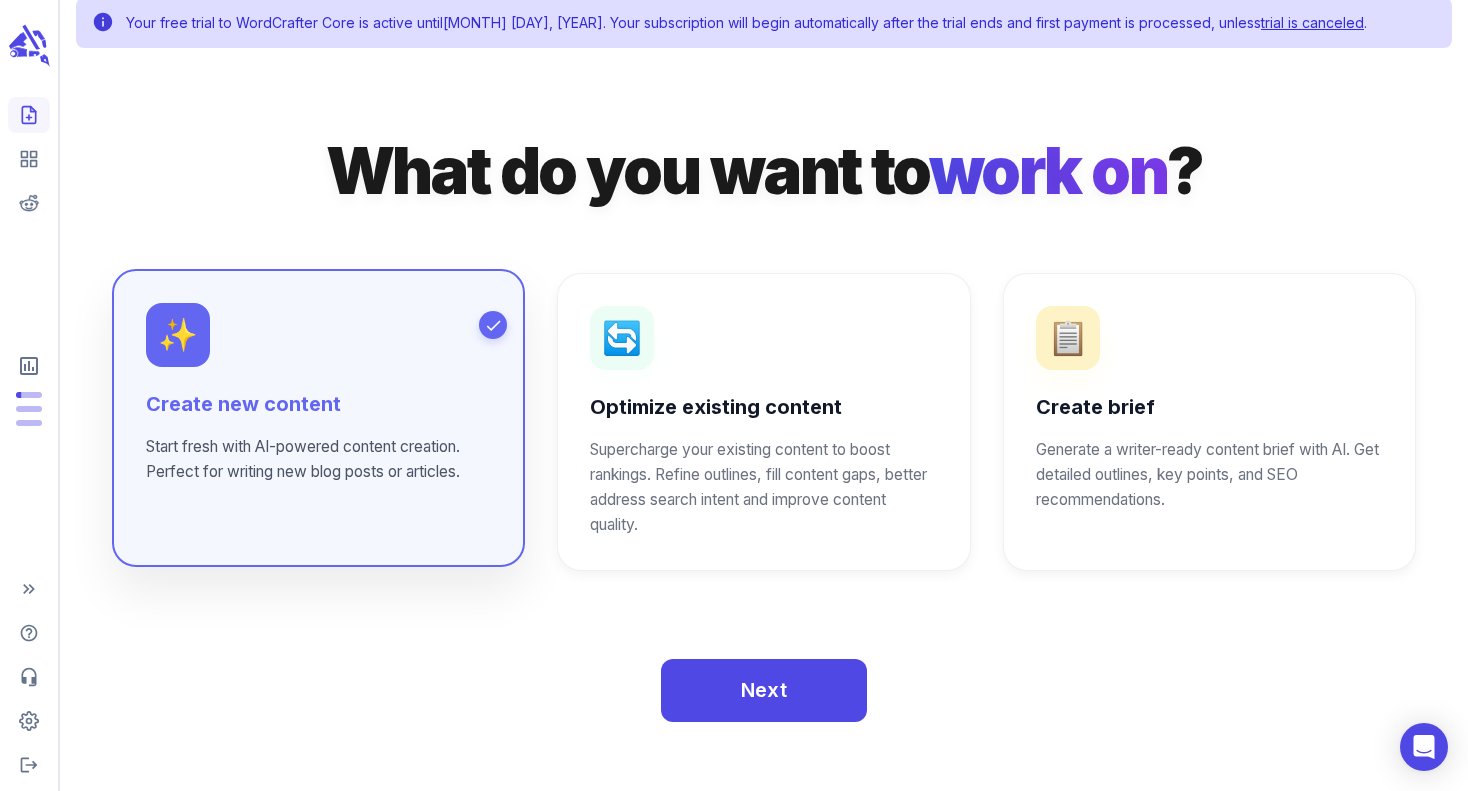 click on "Create new content" at bounding box center [318, 405] 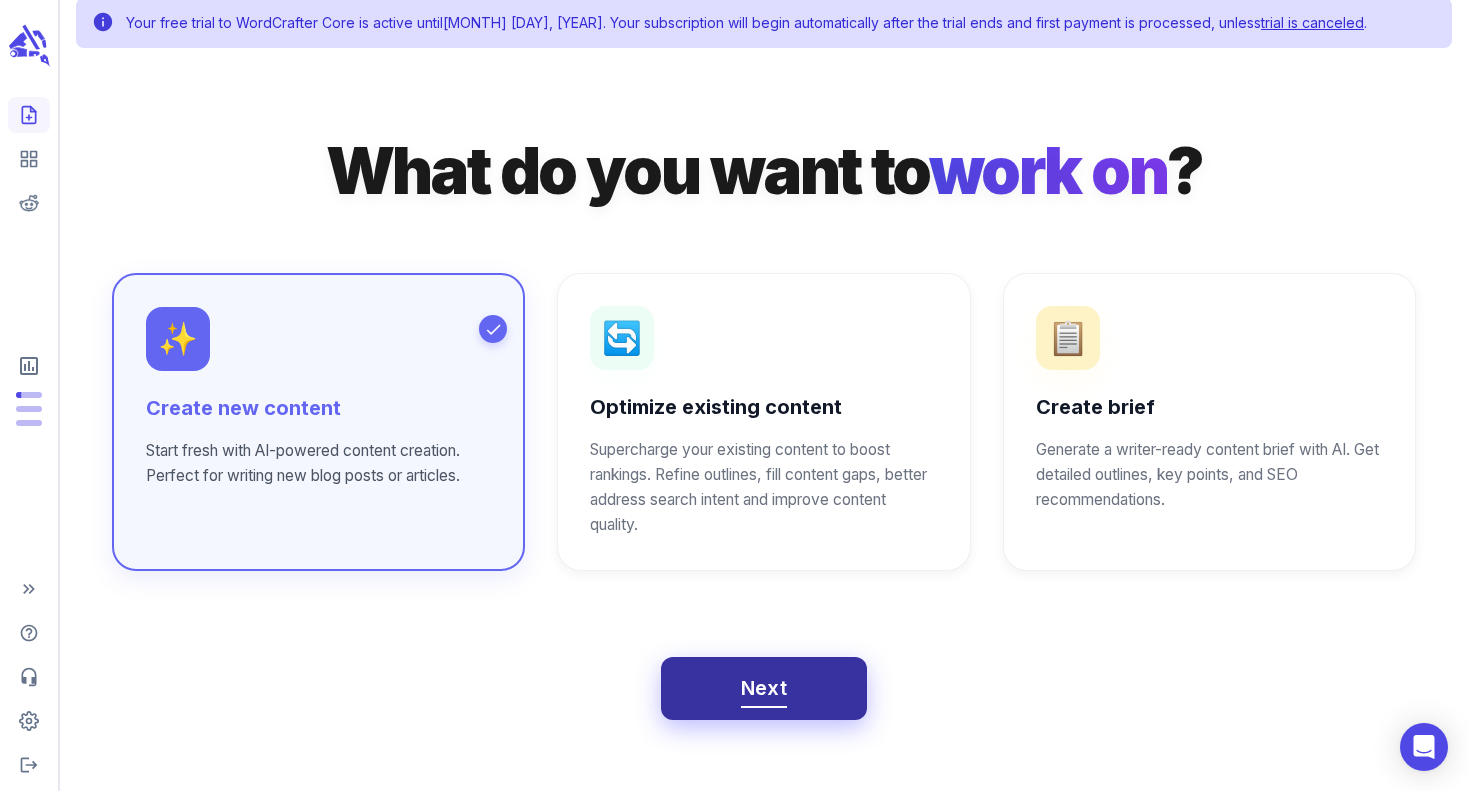 click on "Next" at bounding box center (764, 689) 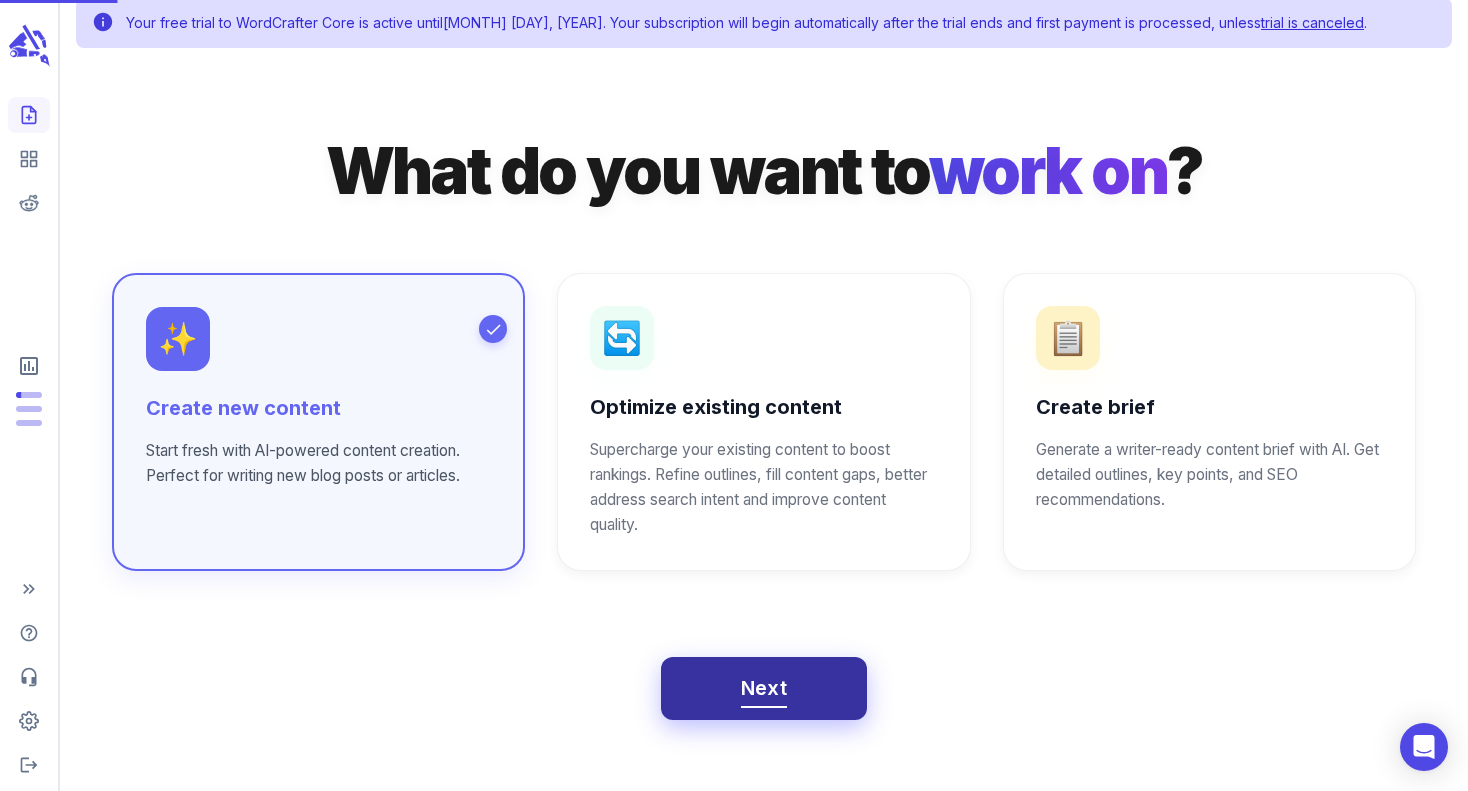 scroll, scrollTop: 0, scrollLeft: 0, axis: both 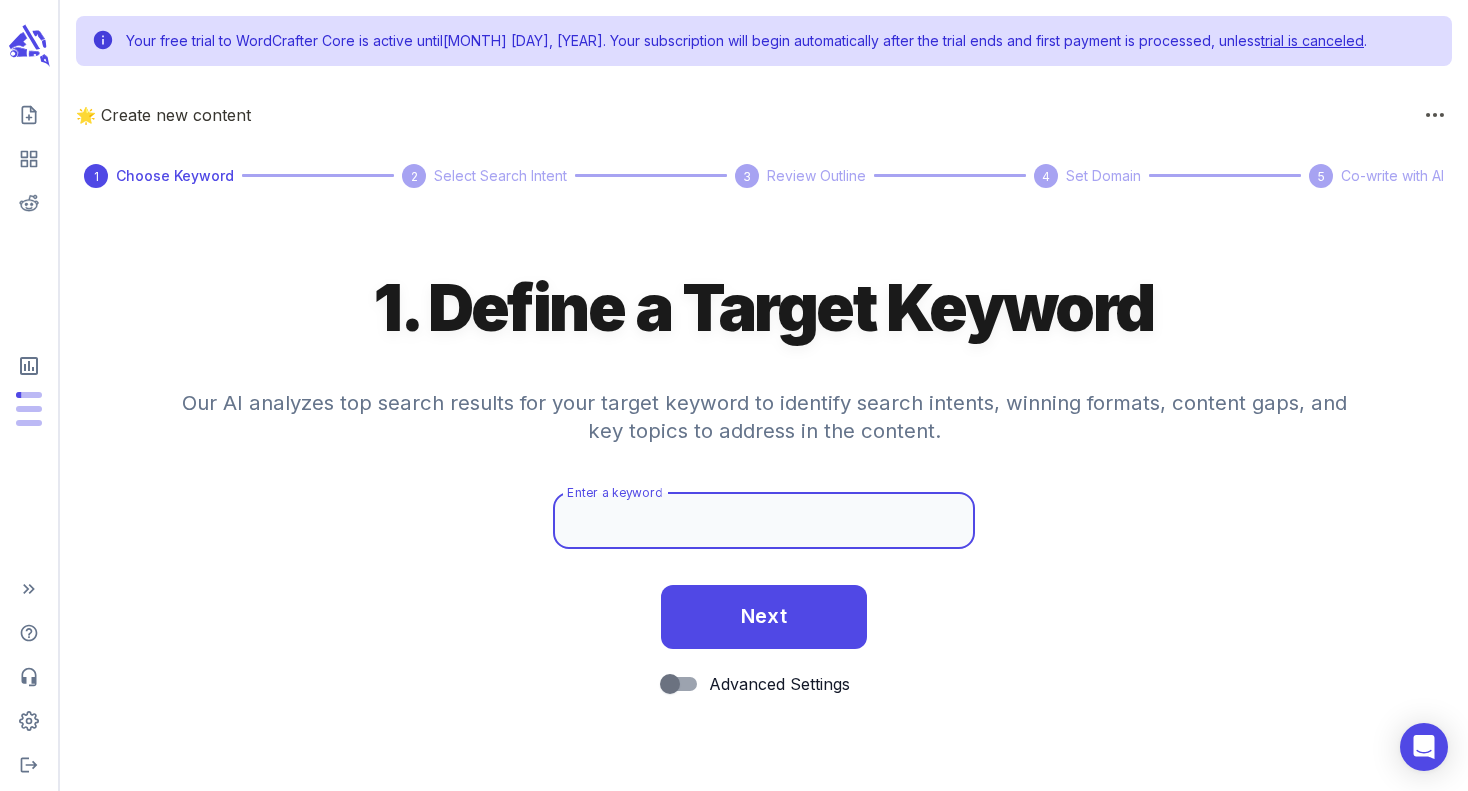 click on "Enter a keyword" at bounding box center (764, 521) 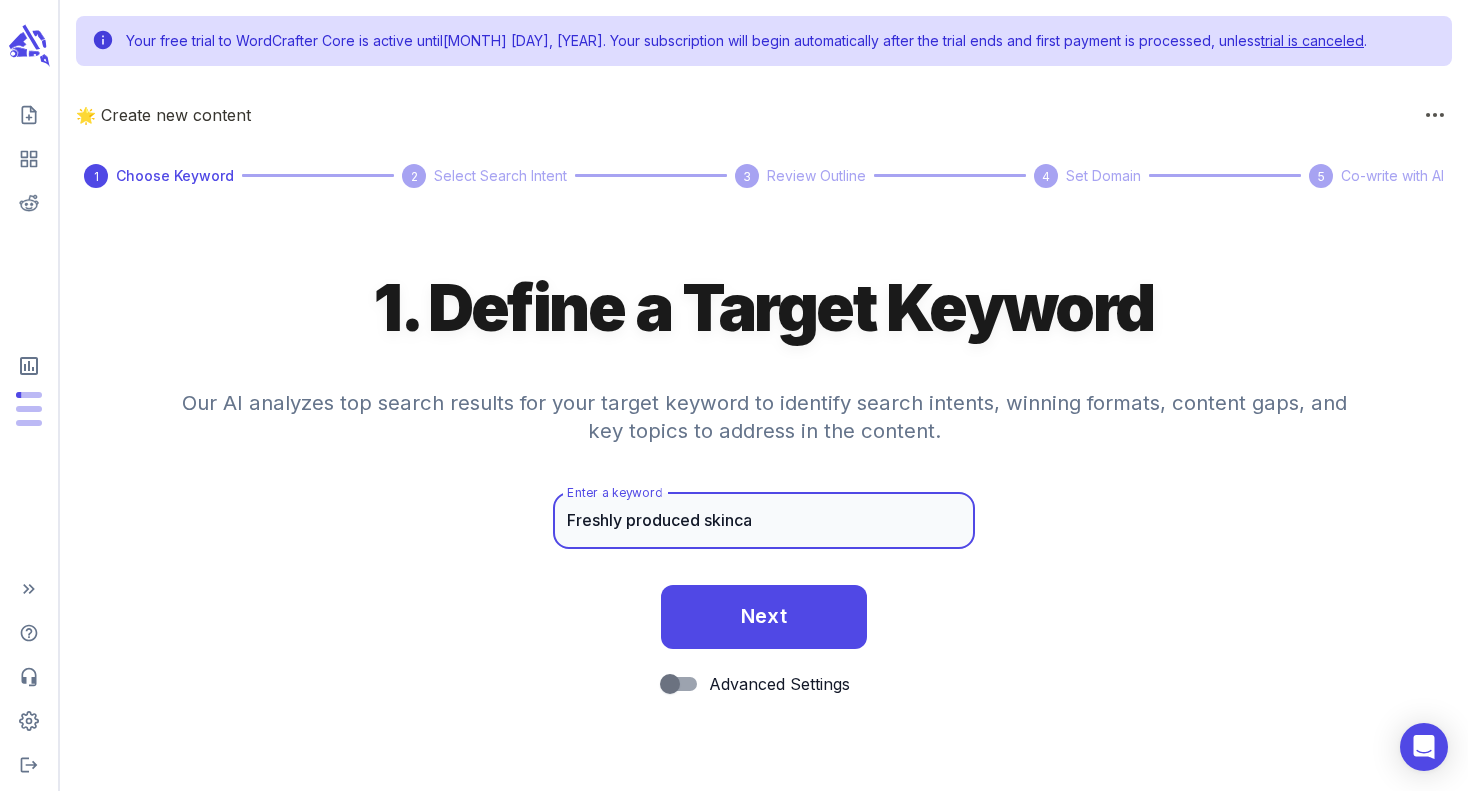 type on "Freshly produced skinca" 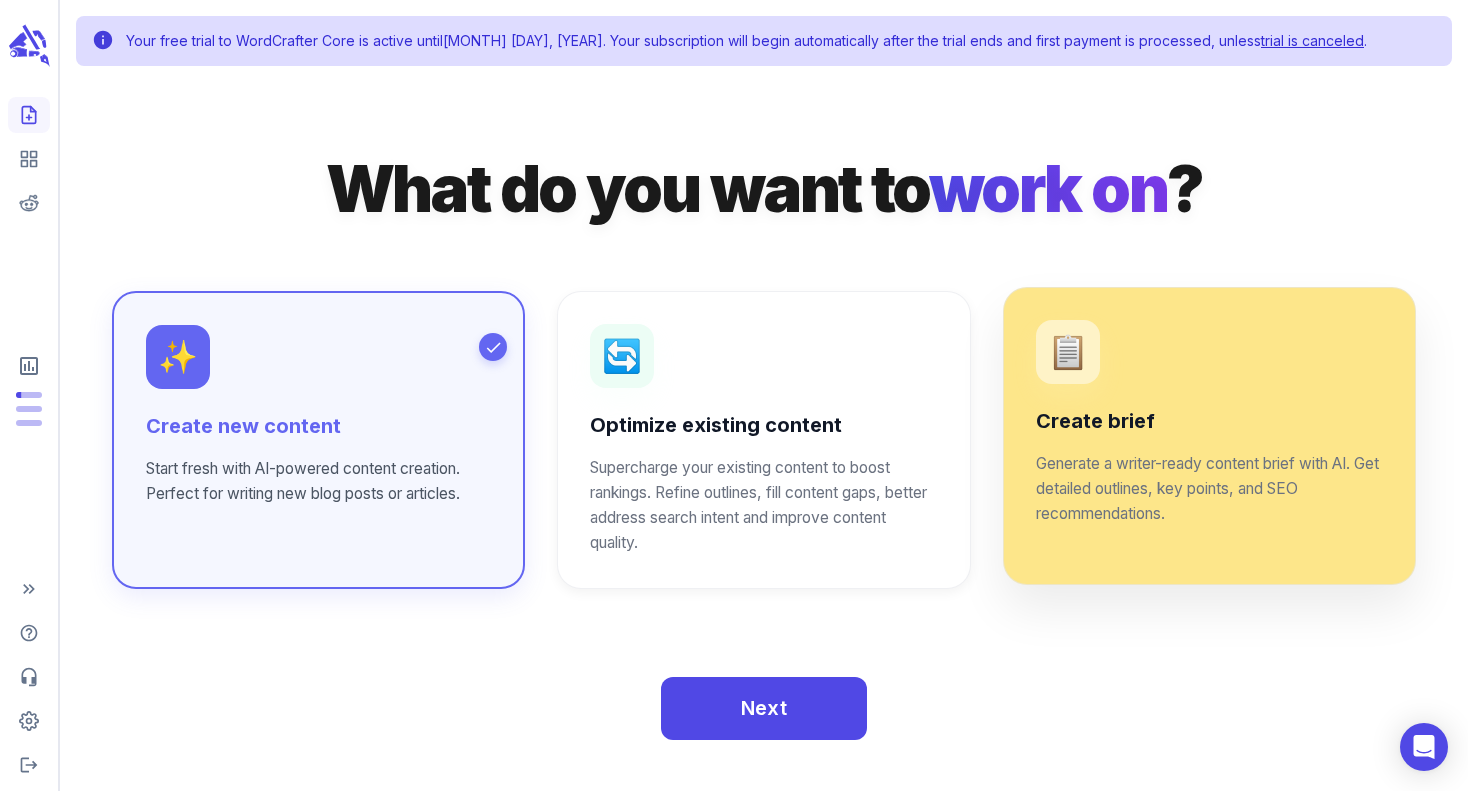click on "📋 Create brief Generate a writer-ready content brief with AI. Get detailed outlines, key points, and SEO recommendations." at bounding box center (1209, 423) 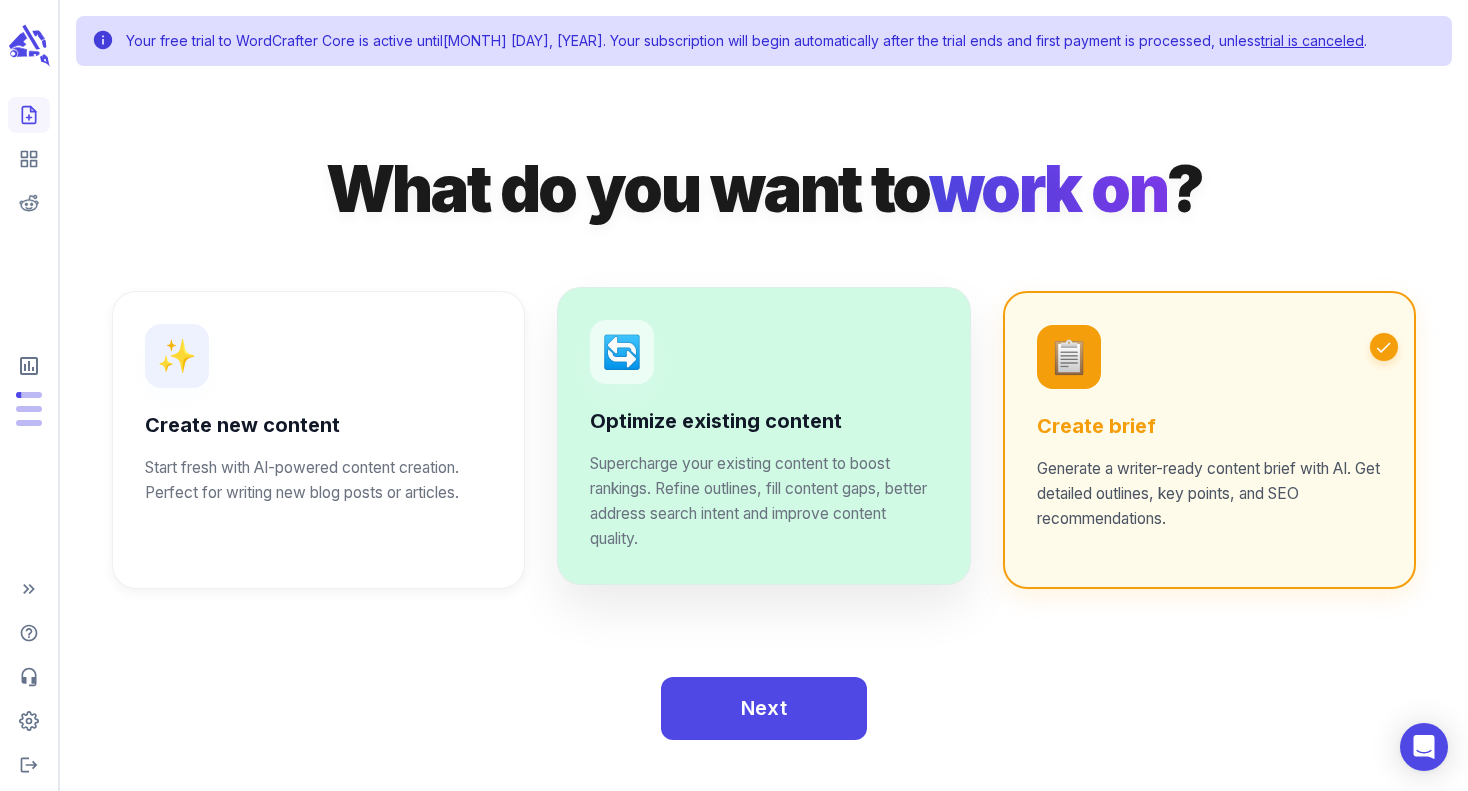 click on "🔄 Optimize existing content Supercharge your existing content to boost rankings. Refine outlines, fill content gaps, better address search intent and improve content quality." at bounding box center (763, 435) 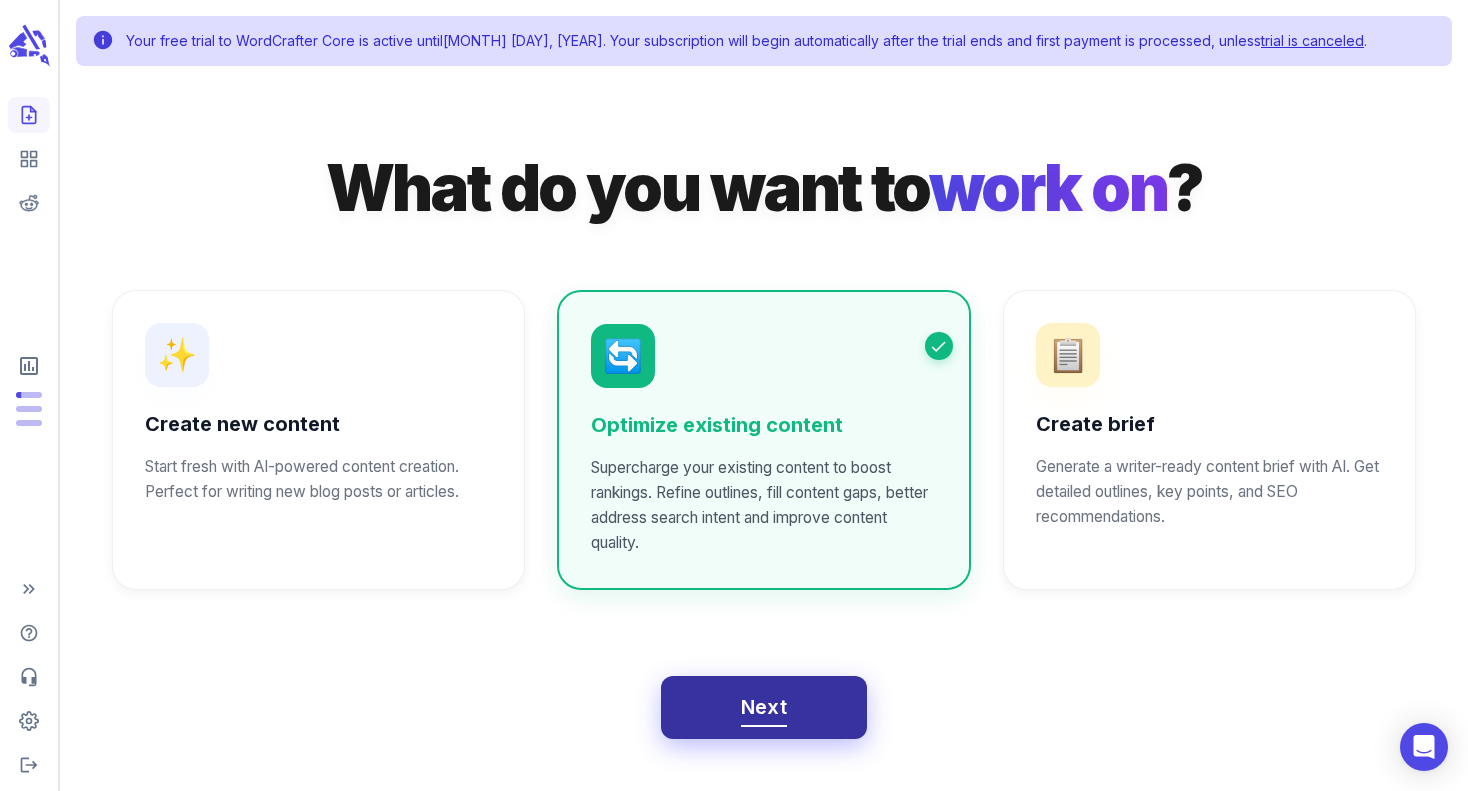 click on "Next" at bounding box center [764, 708] 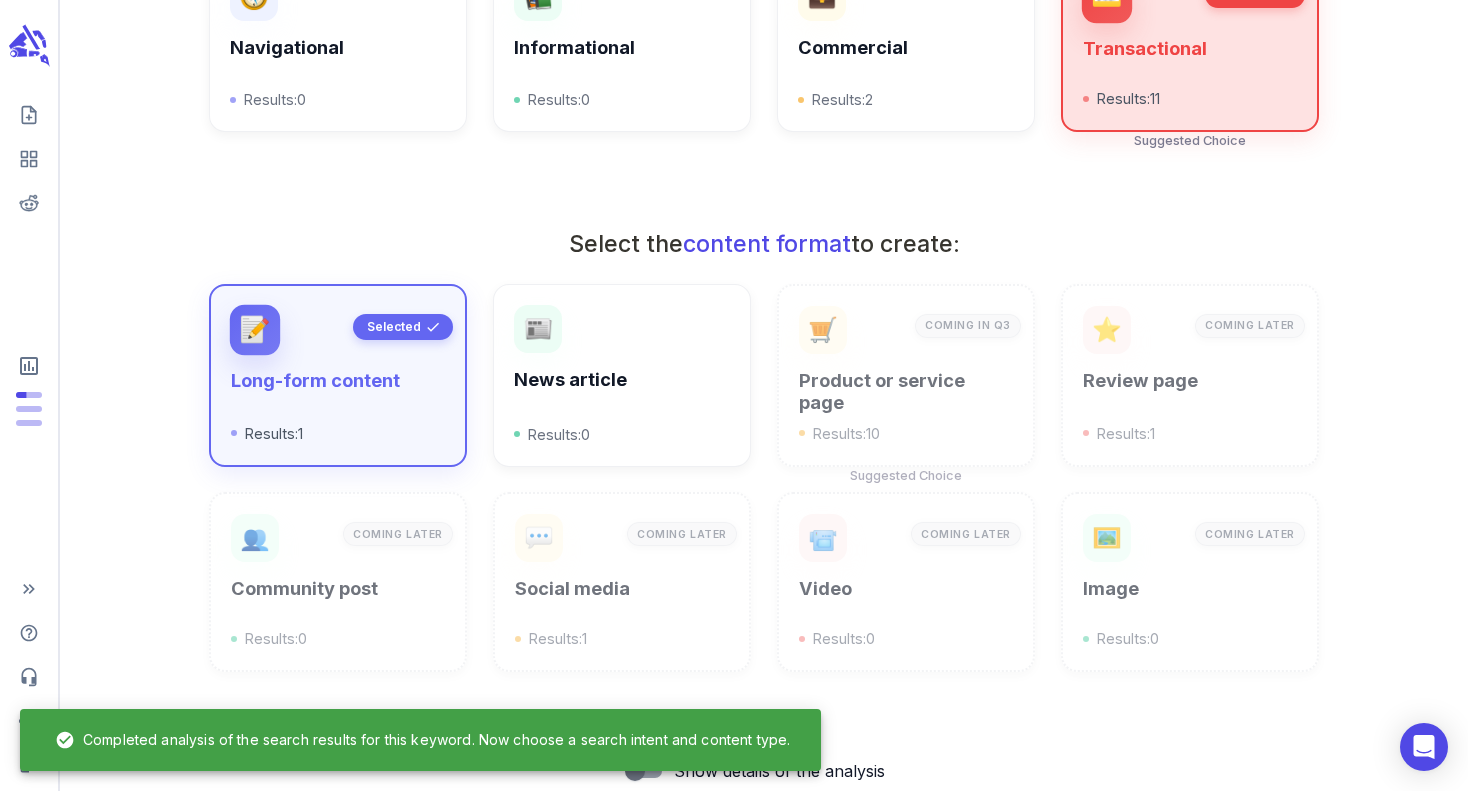 scroll, scrollTop: 640, scrollLeft: 0, axis: vertical 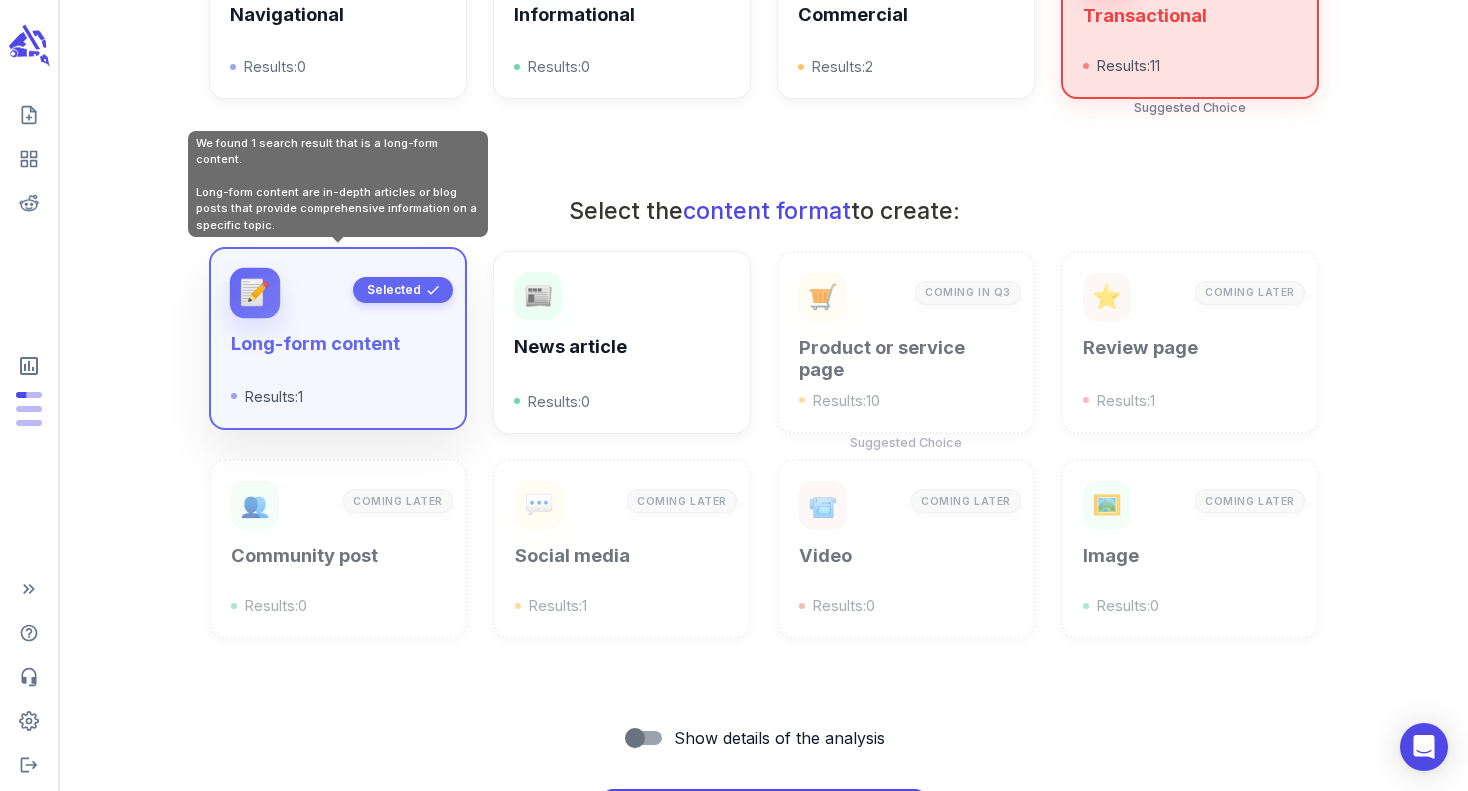 click on "Long-form content" at bounding box center [338, 344] 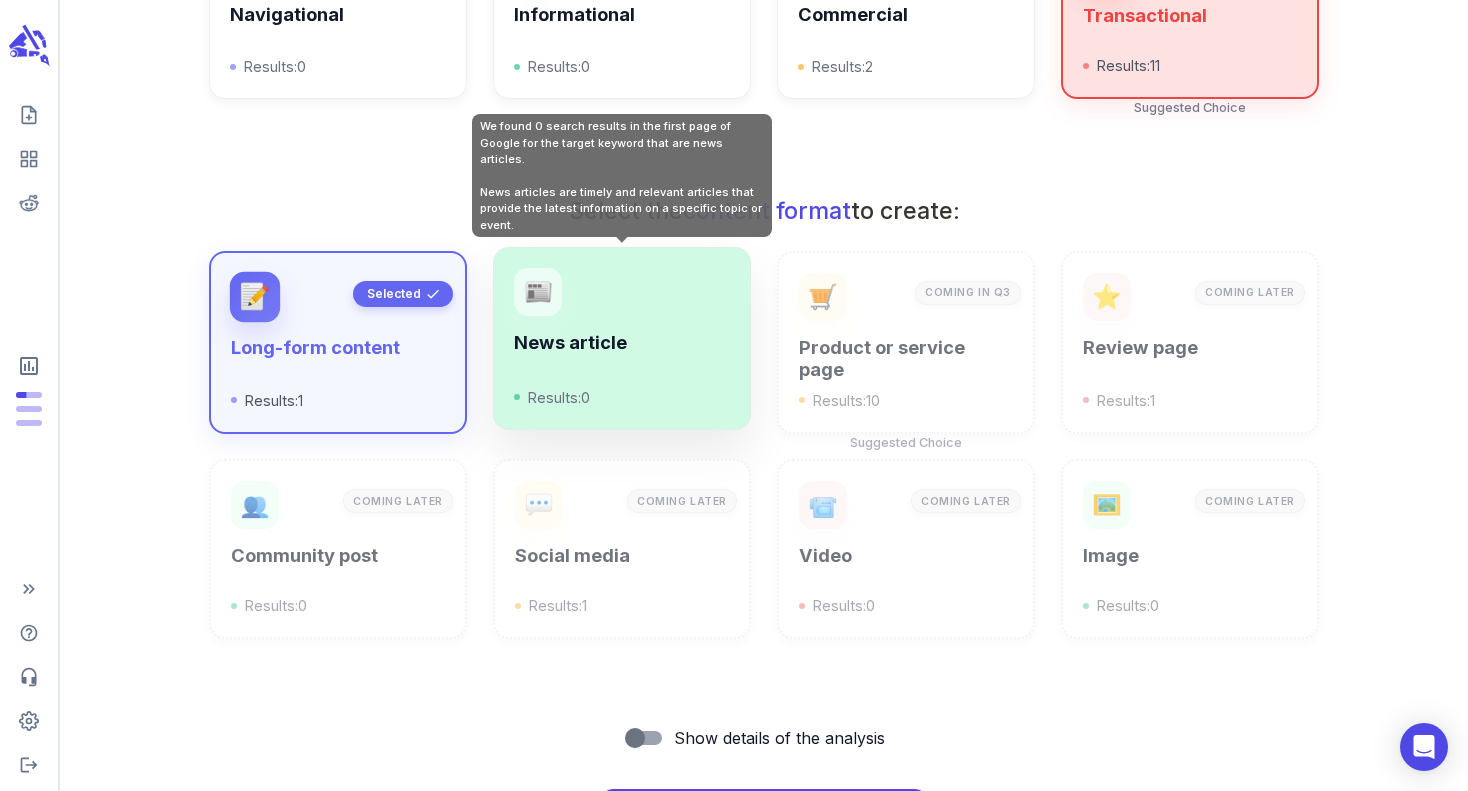 click on "News article" at bounding box center (622, 343) 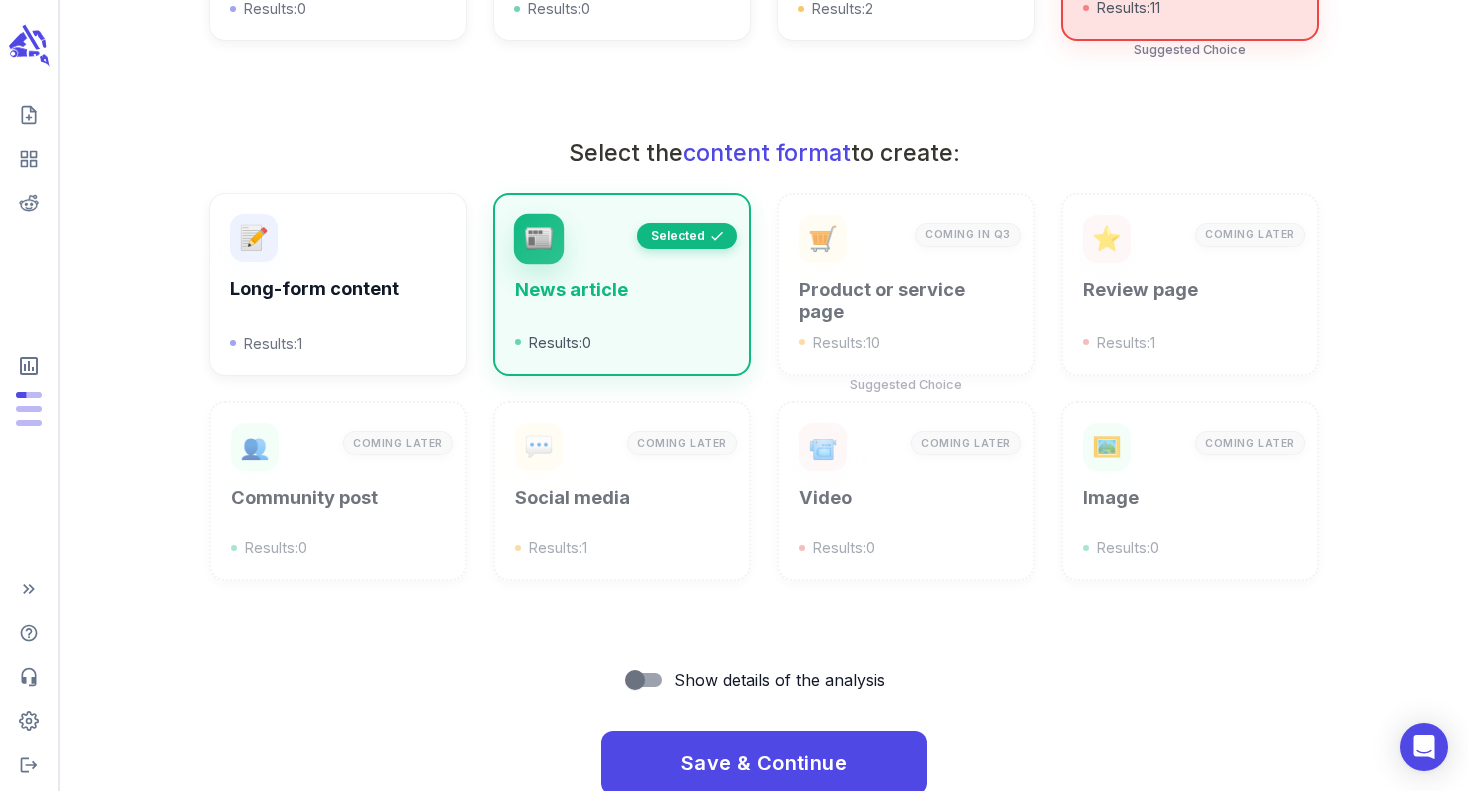 scroll, scrollTop: 712, scrollLeft: 0, axis: vertical 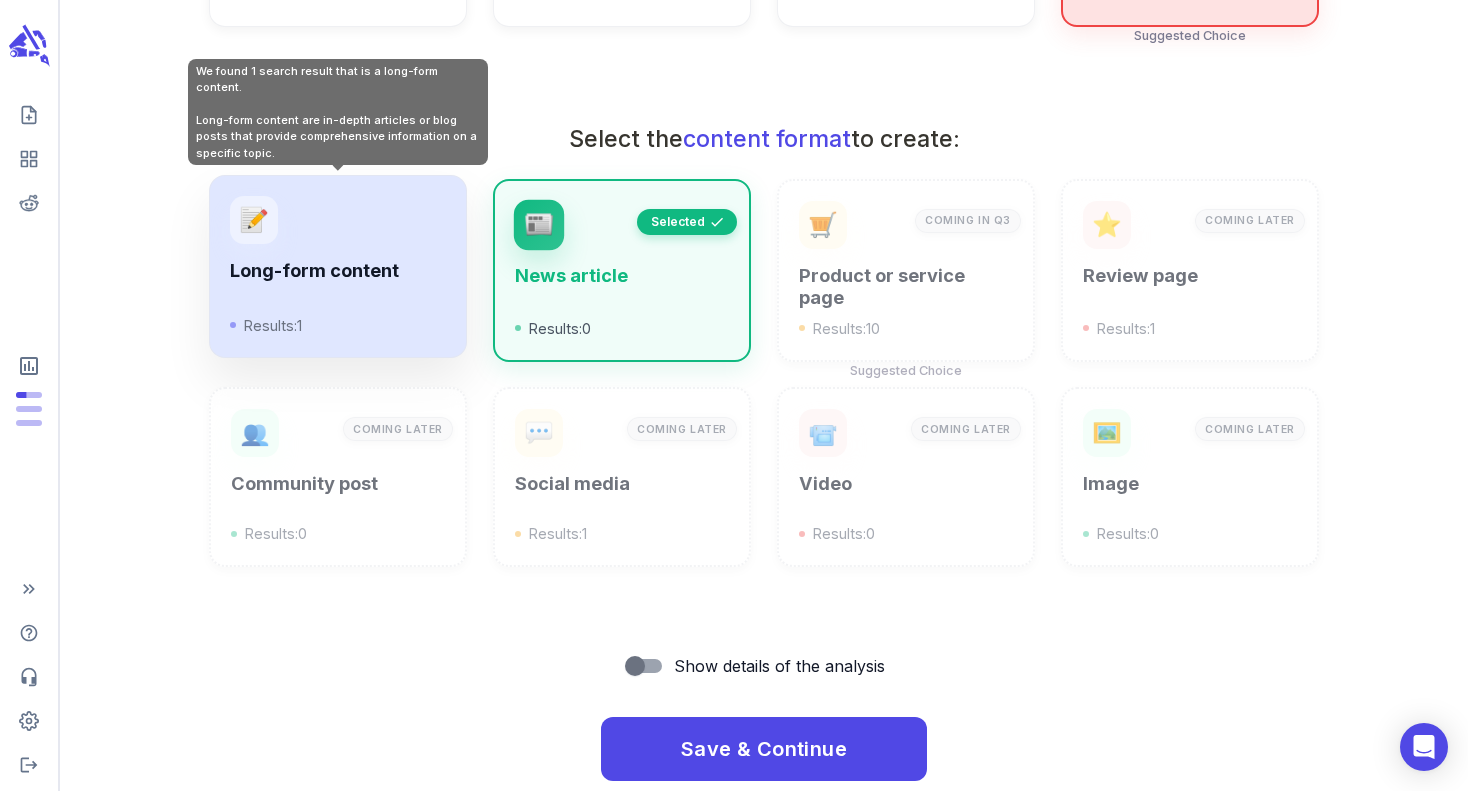 click on "Long-form content Results:  1" at bounding box center (338, 298) 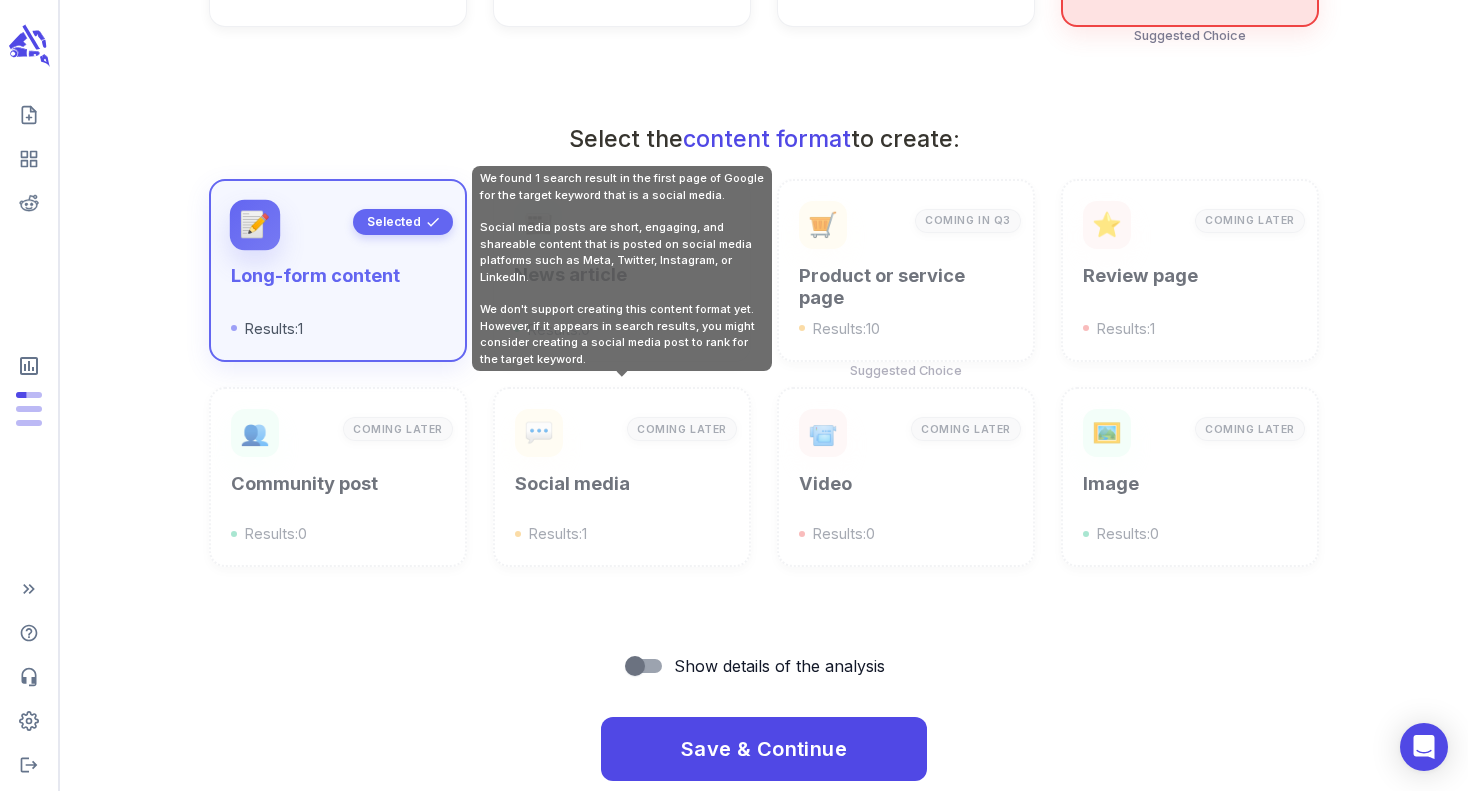 scroll, scrollTop: 747, scrollLeft: 0, axis: vertical 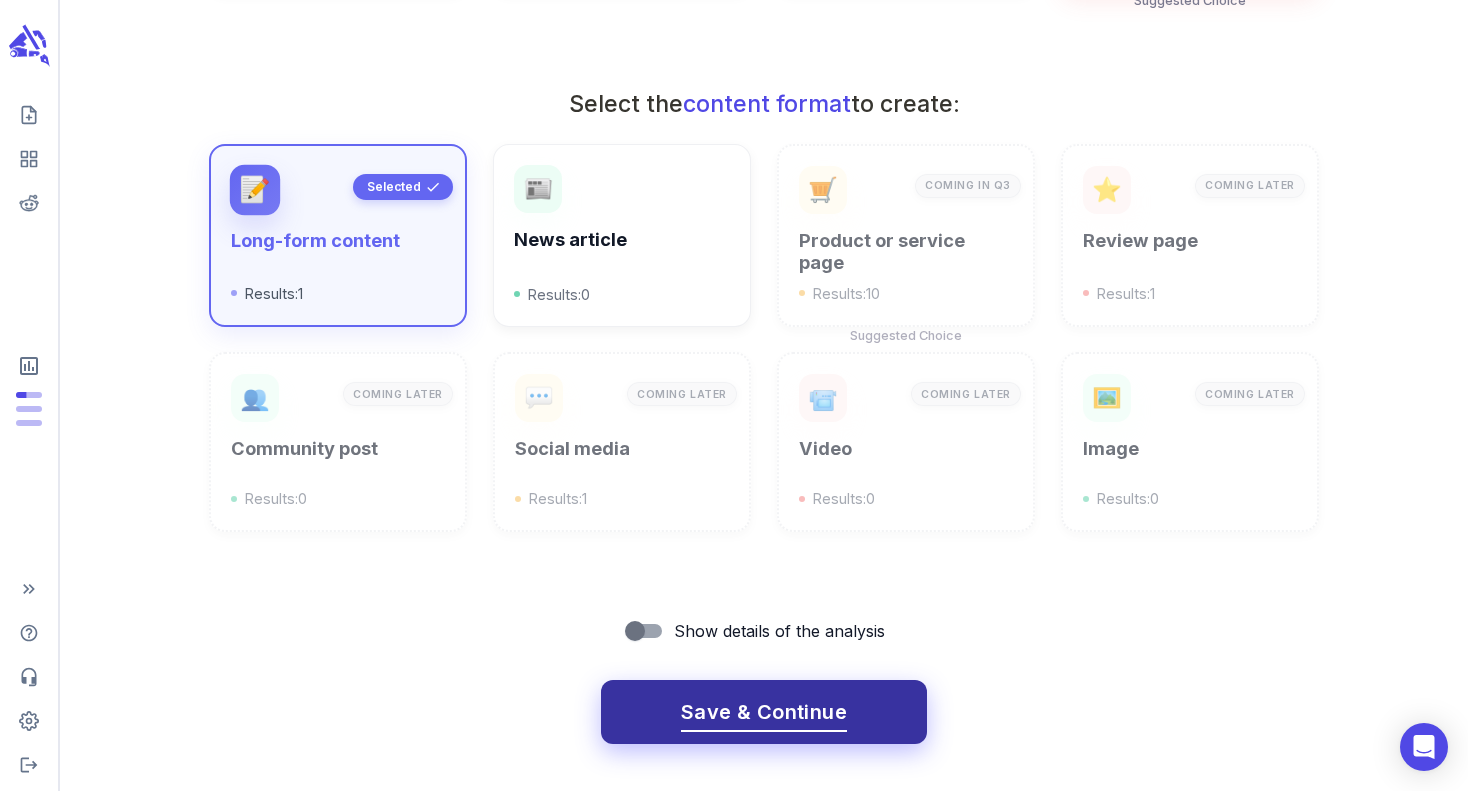 click on "Save & Continue" at bounding box center (764, 712) 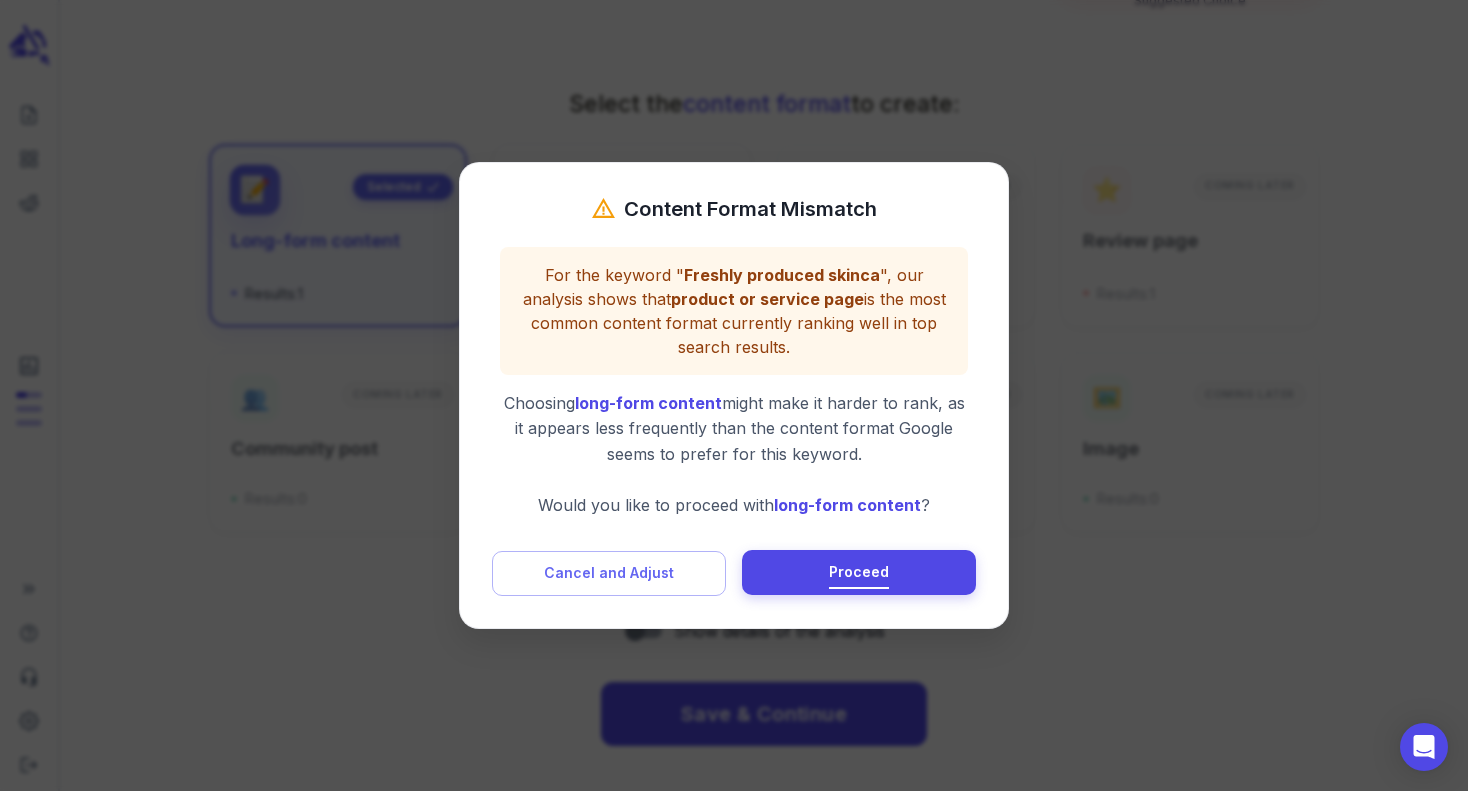 click on "Proceed" at bounding box center (859, 573) 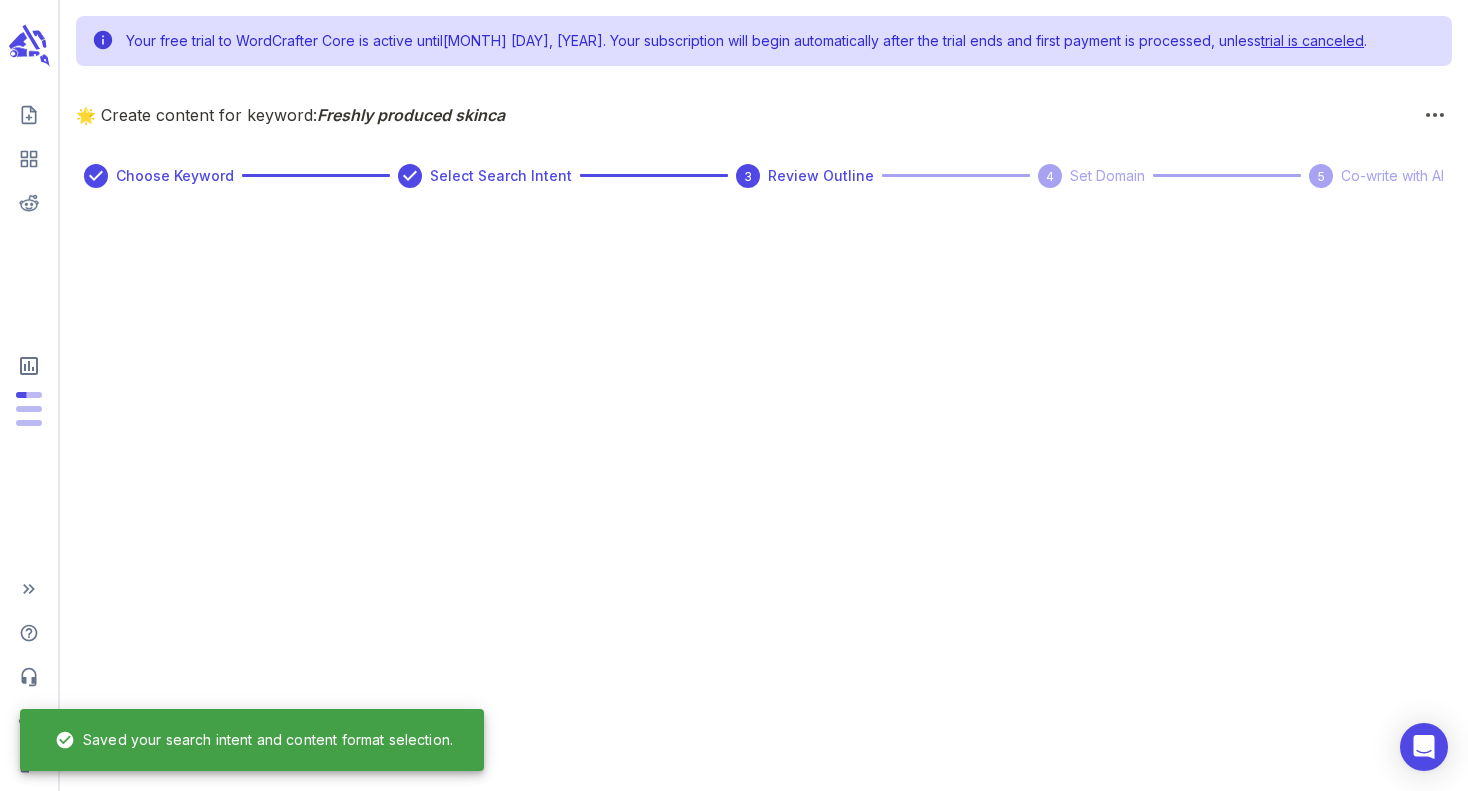 scroll, scrollTop: 0, scrollLeft: 0, axis: both 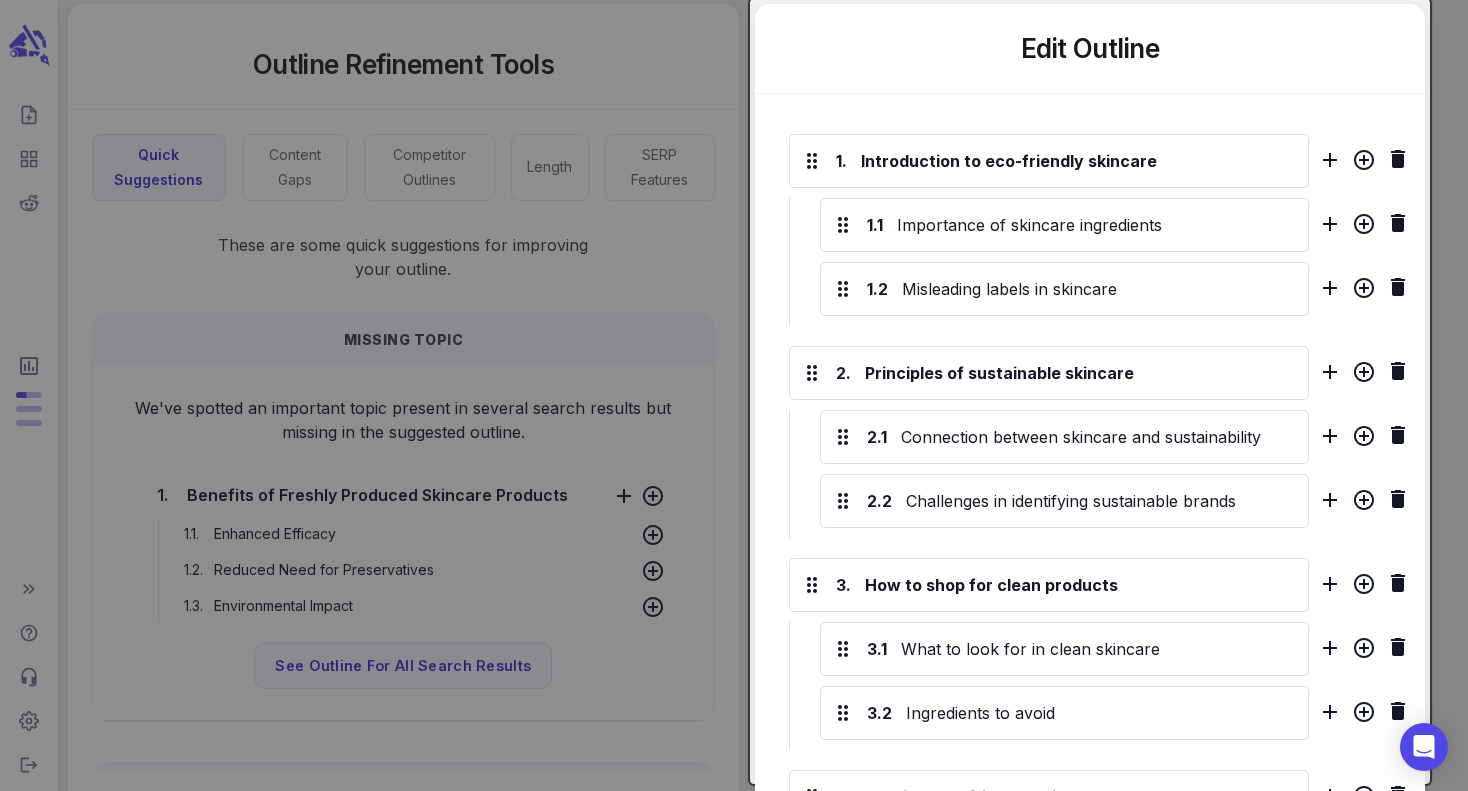 click at bounding box center [734, 395] 